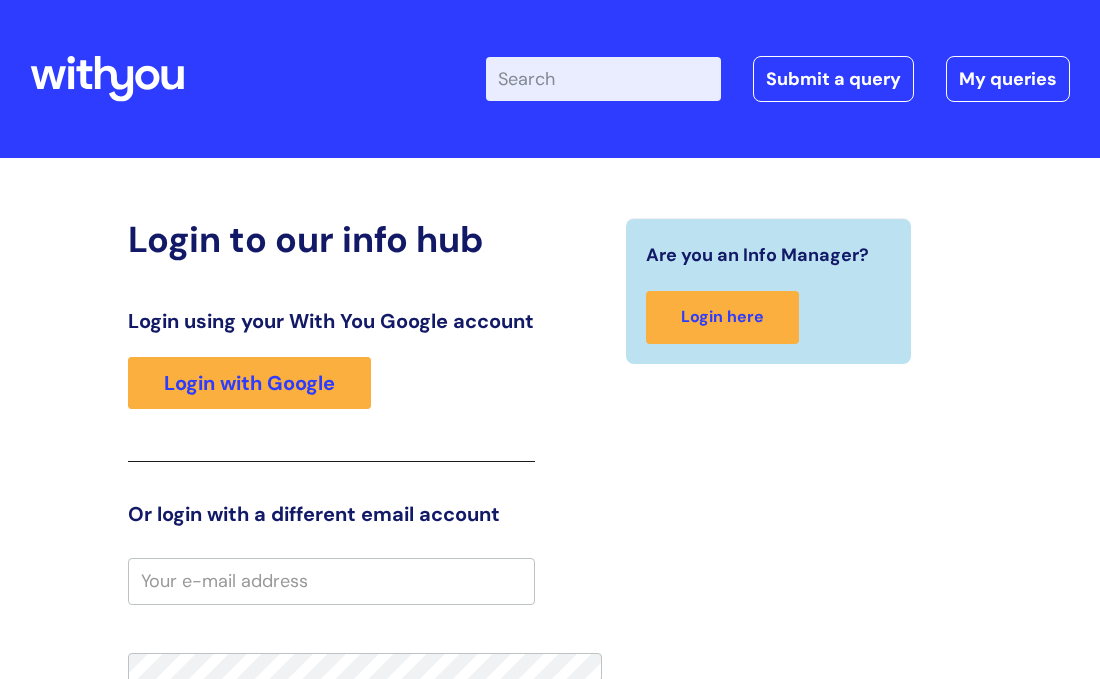 scroll, scrollTop: 0, scrollLeft: 0, axis: both 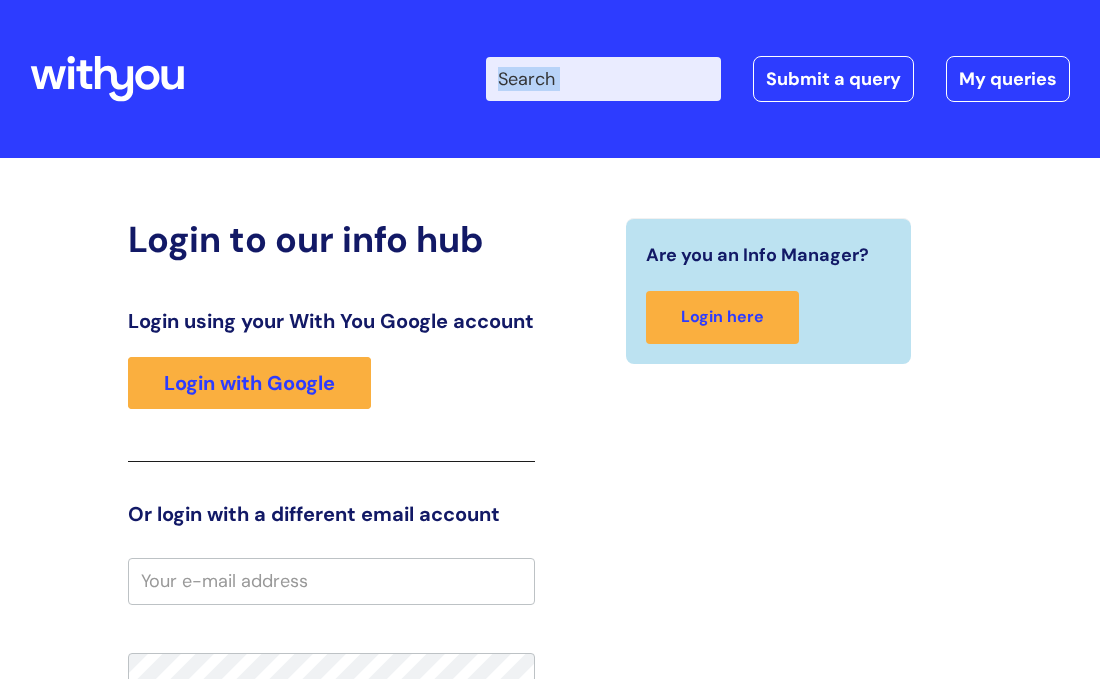 drag, startPoint x: 102, startPoint y: 191, endPoint x: -744, endPoint y: 130, distance: 848.19635 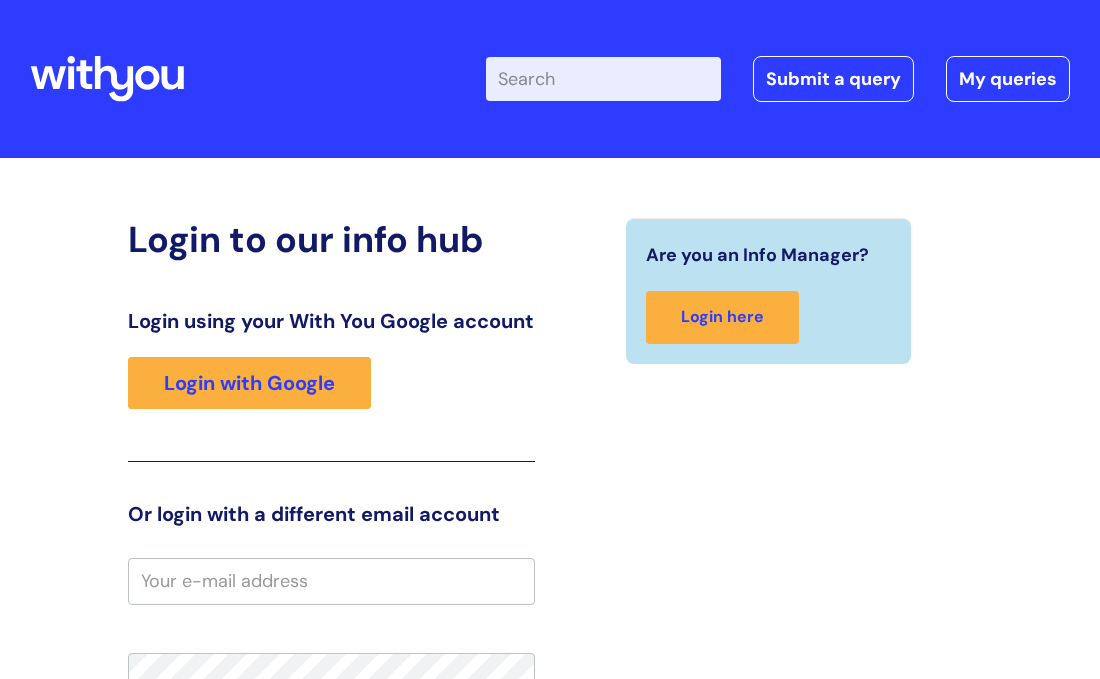 drag, startPoint x: 59, startPoint y: 7, endPoint x: -643, endPoint y: 101, distance: 708.2655 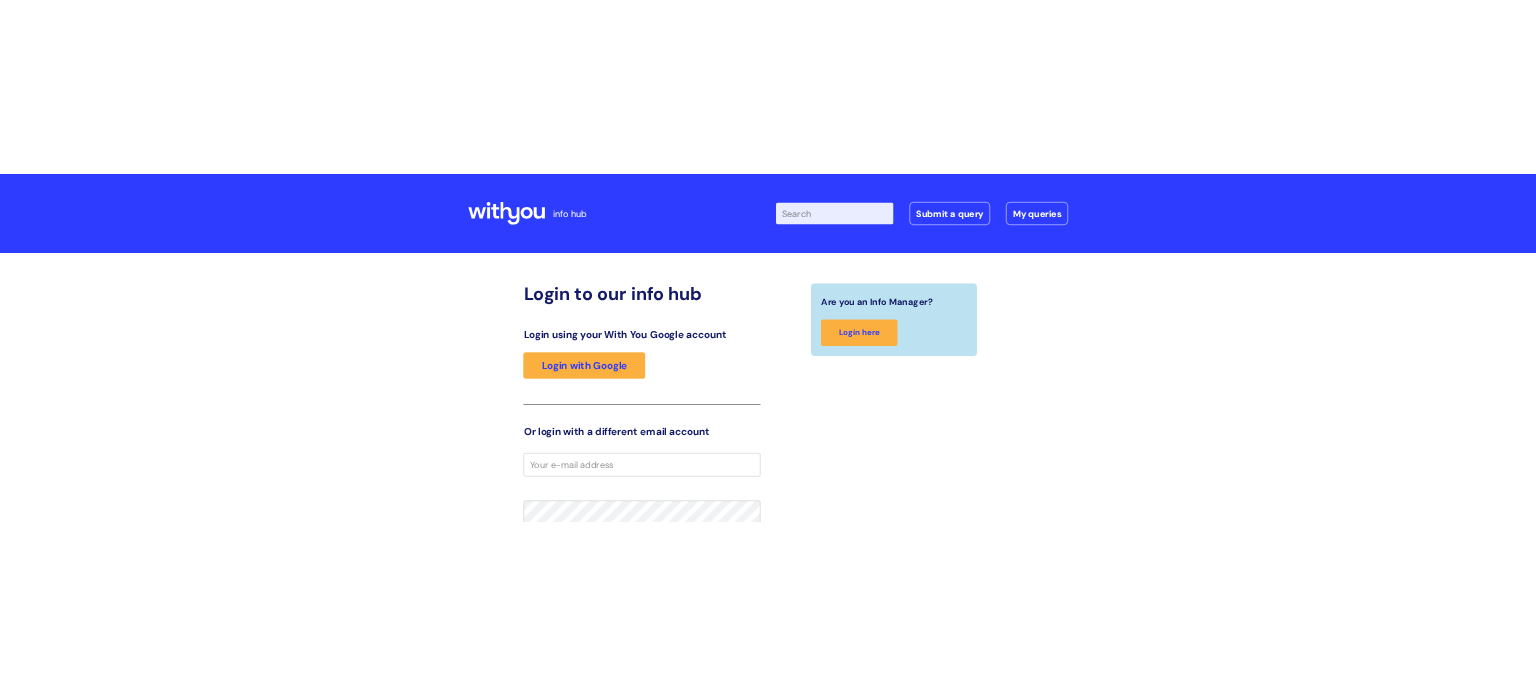 scroll, scrollTop: 0, scrollLeft: 0, axis: both 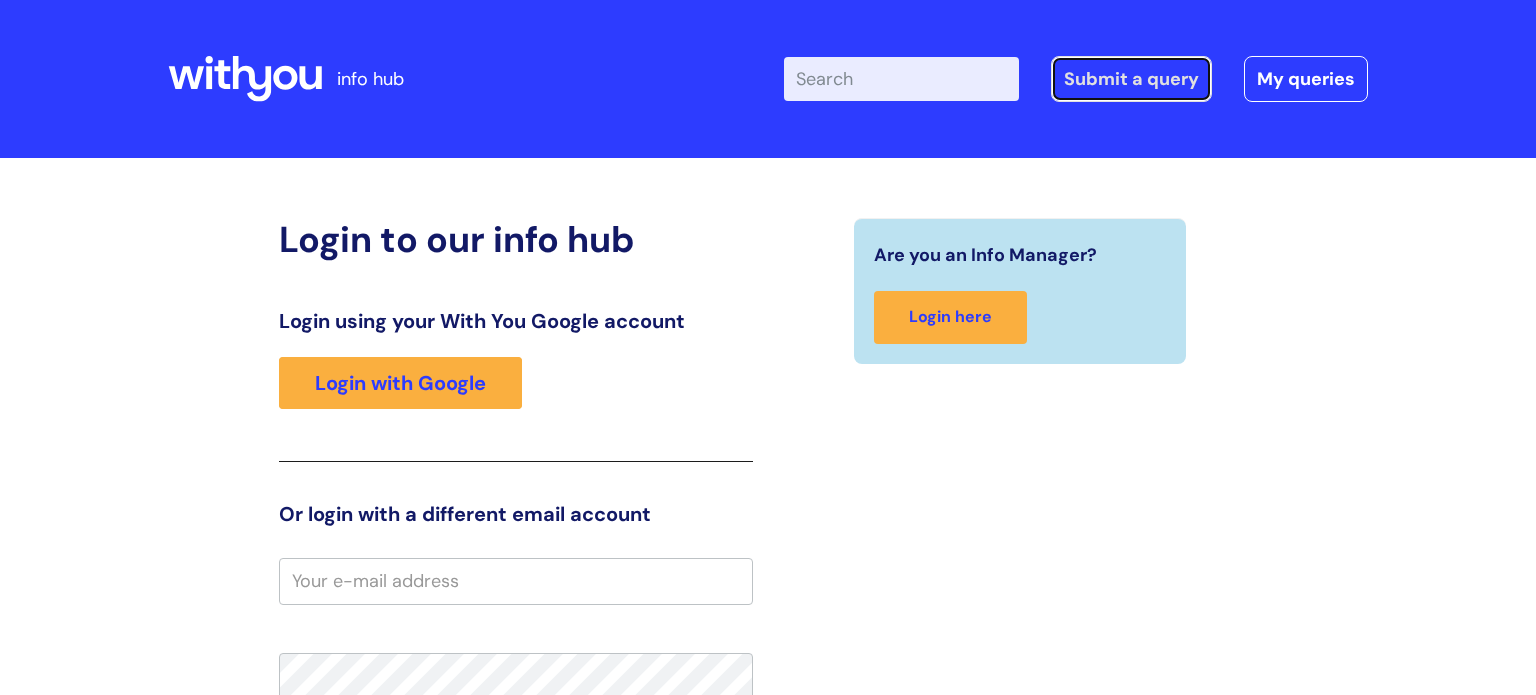click on "Submit a query" at bounding box center [1131, 79] 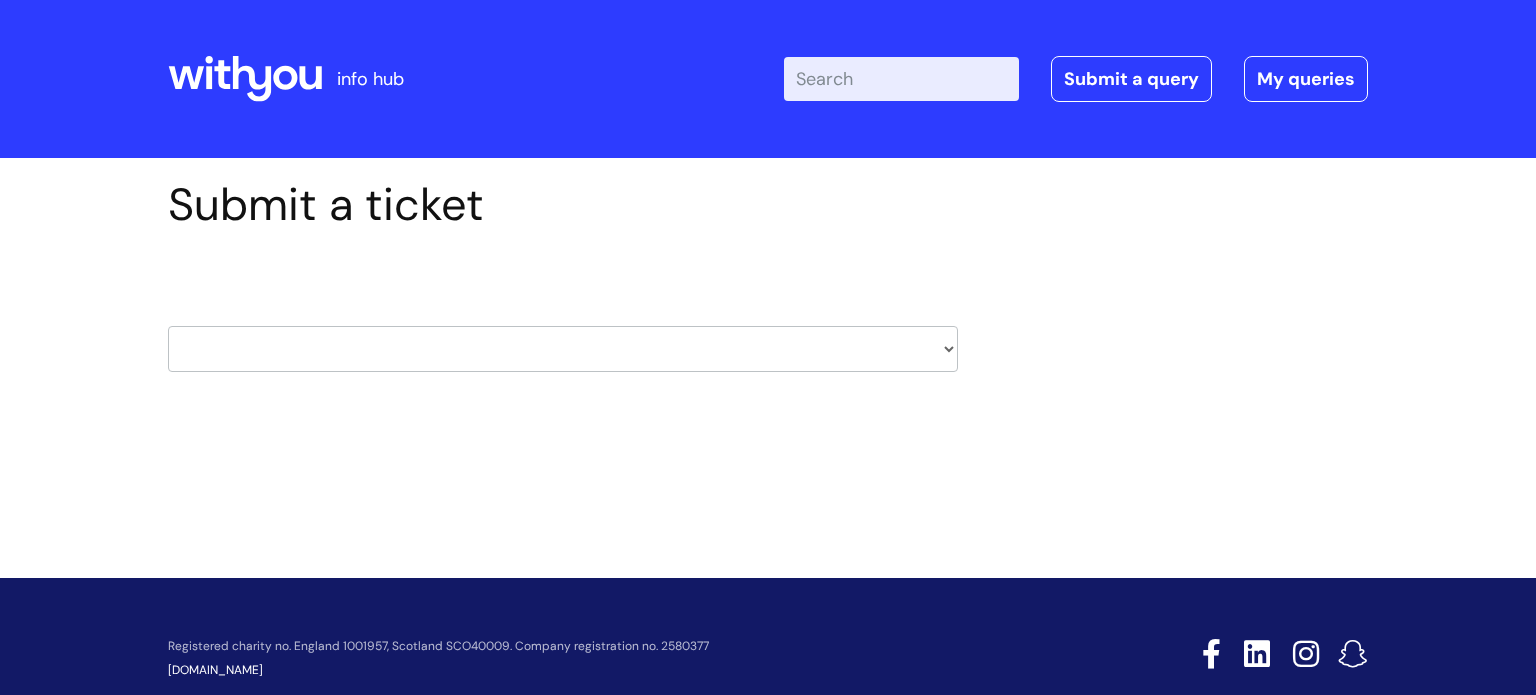 scroll, scrollTop: 0, scrollLeft: 0, axis: both 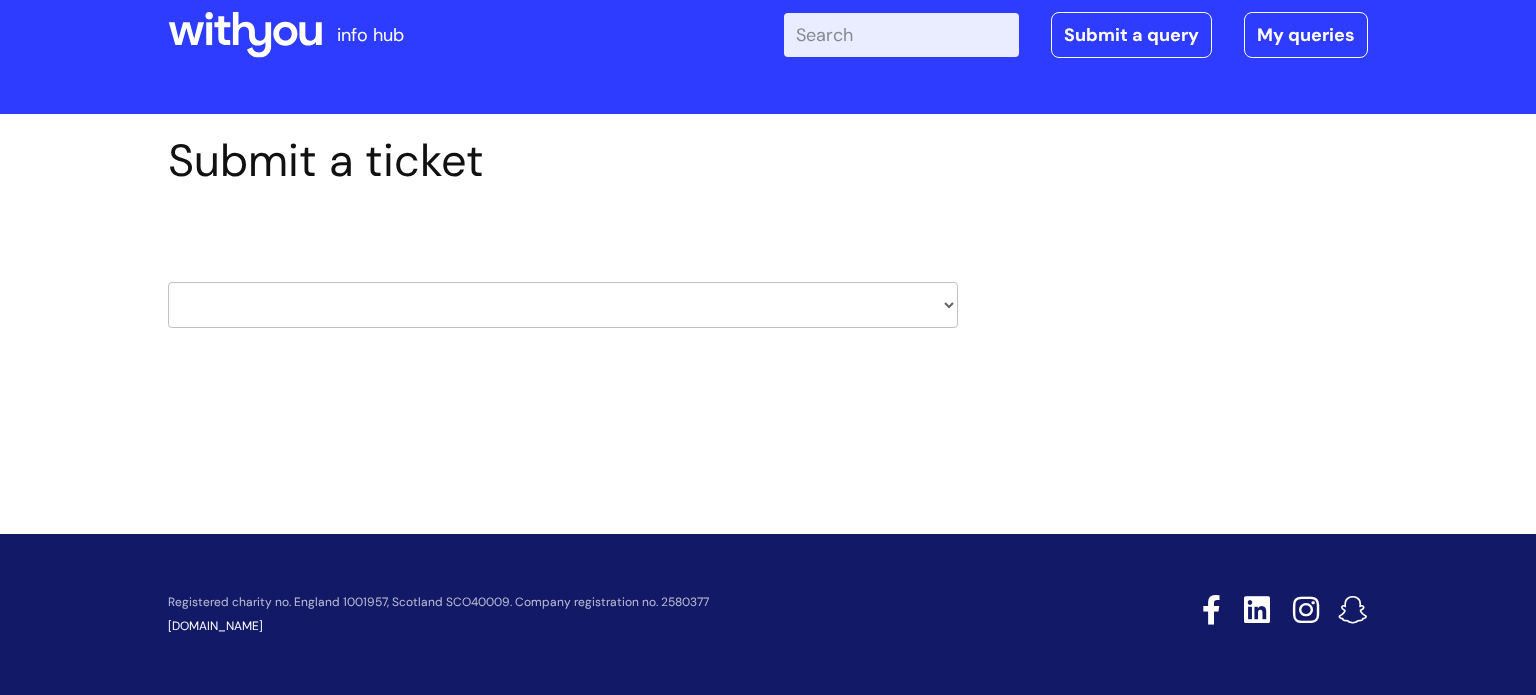 click on "HR / People
IT and Support
Clinical Drug Alerts
Finance Accounts
Data Support Team
Data Protection
External Communications
Learning and Development
Information Requests & Reports - Data Analysts
Insurance
Internal Communications
Pensions
Surrey NHS Talking Therapies
Payroll
Safeguarding" at bounding box center (563, 305) 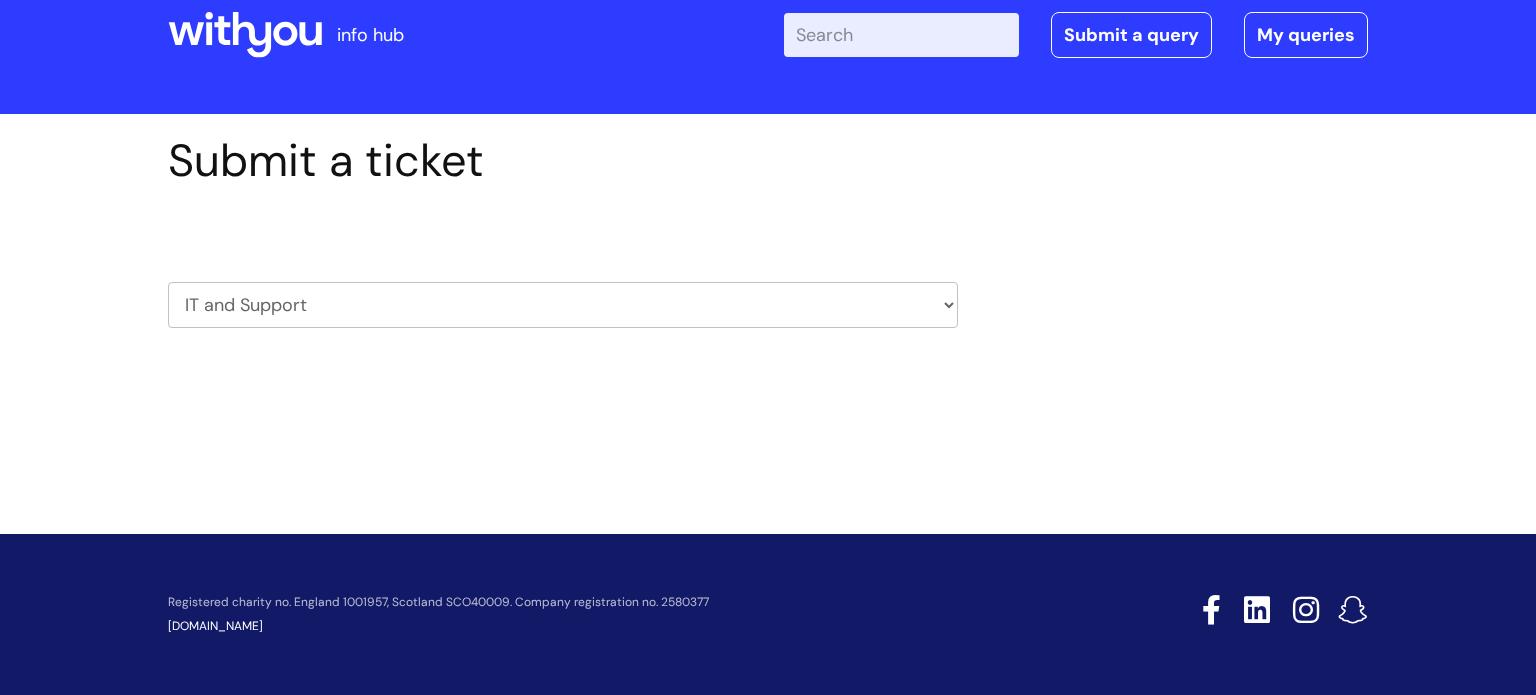 click on "HR / People
IT and Support
Clinical Drug Alerts
Finance Accounts
Data Support Team
Data Protection
External Communications
Learning and Development
Information Requests & Reports - Data Analysts
Insurance
Internal Communications
Pensions
Surrey NHS Talking Therapies
Payroll
Safeguarding" at bounding box center [563, 305] 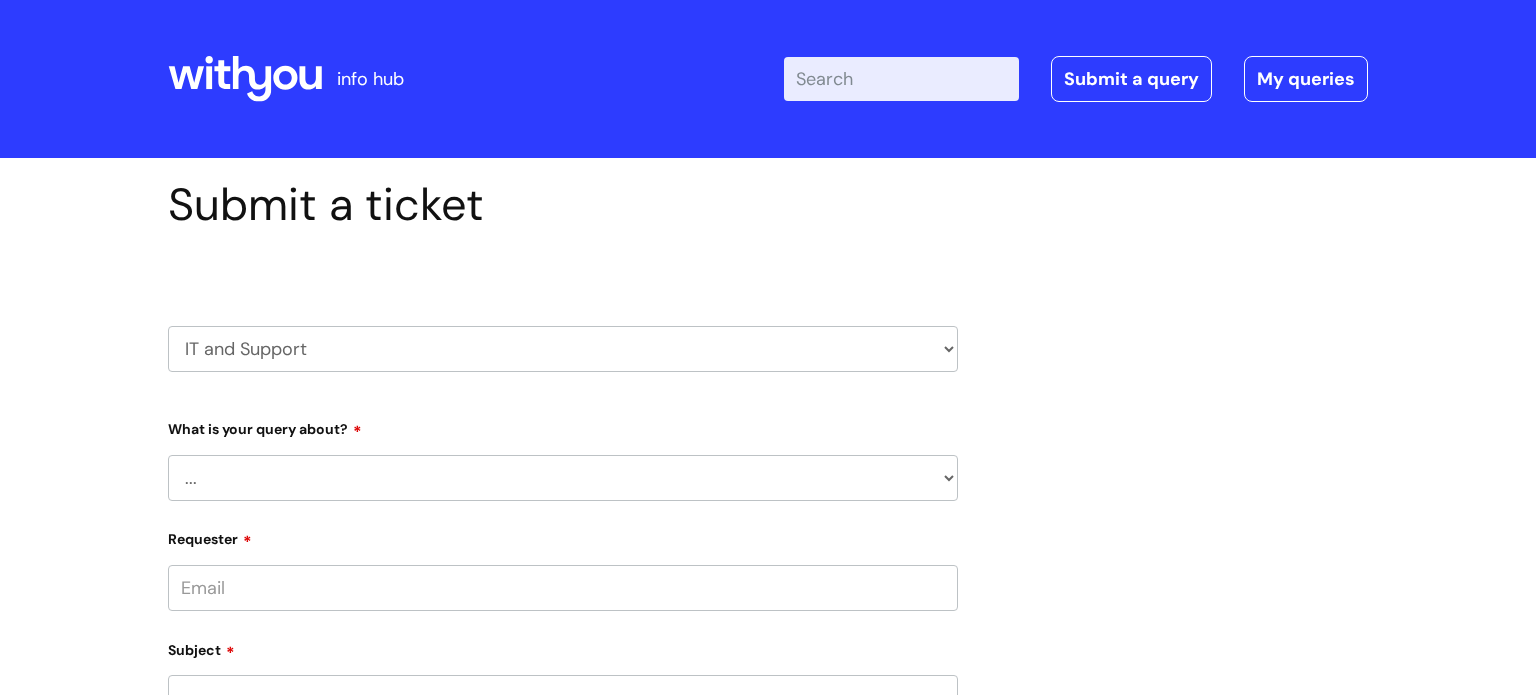 scroll, scrollTop: 0, scrollLeft: 0, axis: both 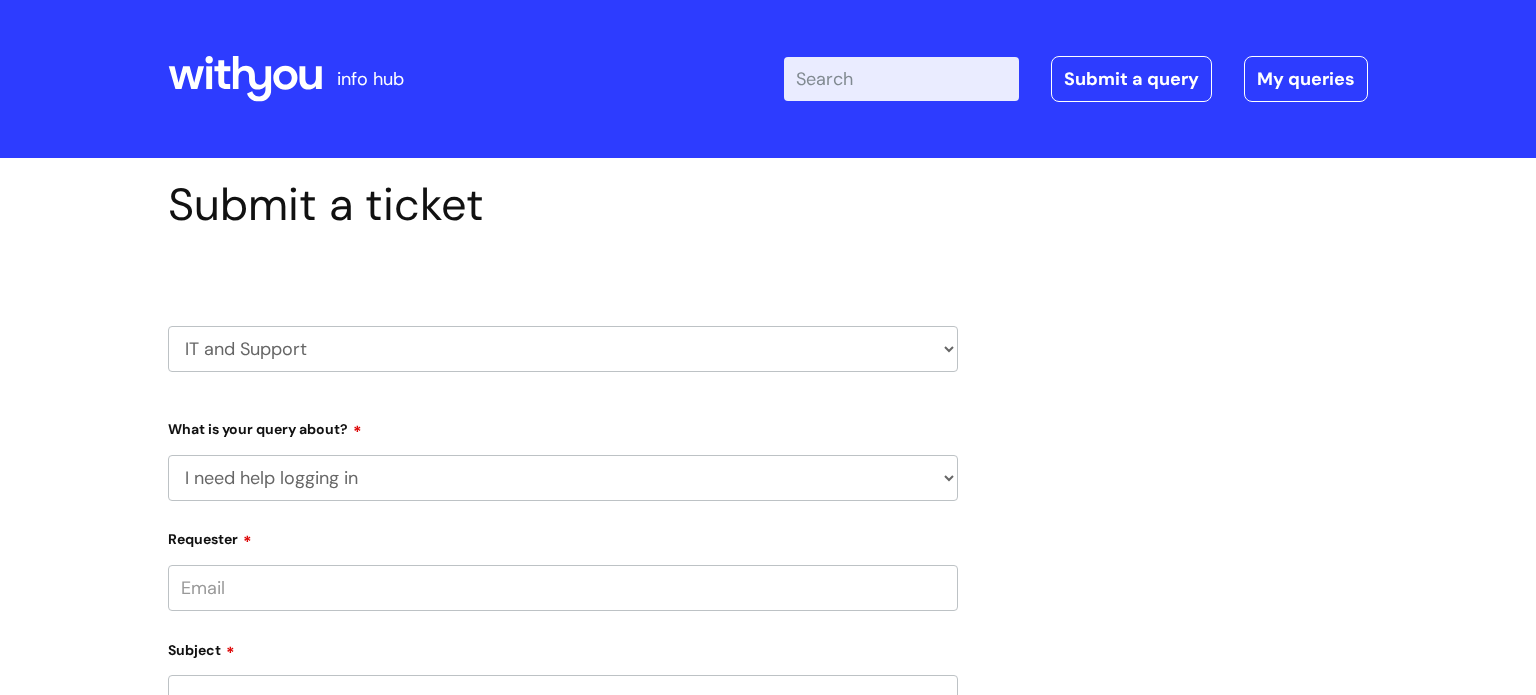 click on "...
Mobile Phone Reset & MFA
Accounts, Starters and Leavers
IT Hardware issue
I need help logging in
Printing & Scanning
Something Else
System/software" at bounding box center (563, 478) 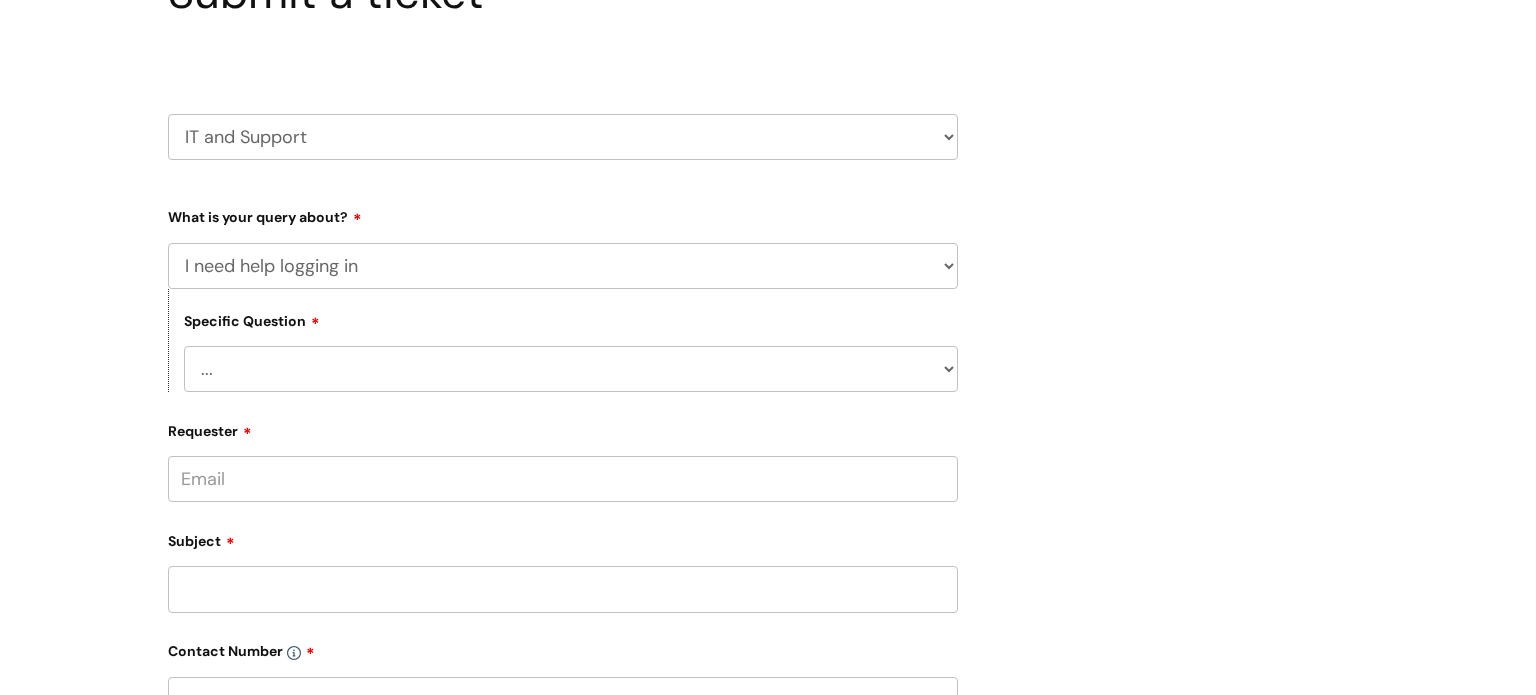 scroll, scrollTop: 250, scrollLeft: 0, axis: vertical 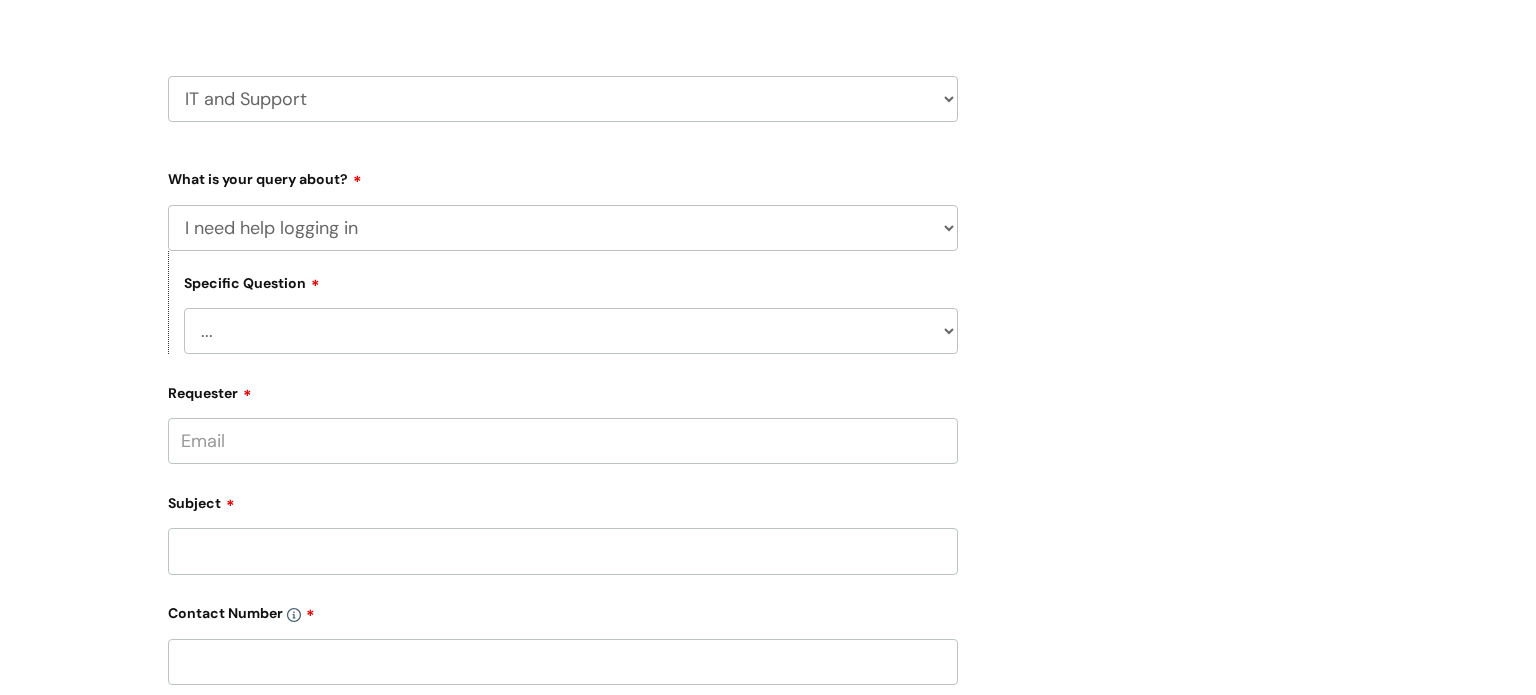 click on "... I need help logging into my laptop/chromebook I need access or help logging into a system, including Single Sign On" at bounding box center (571, 331) 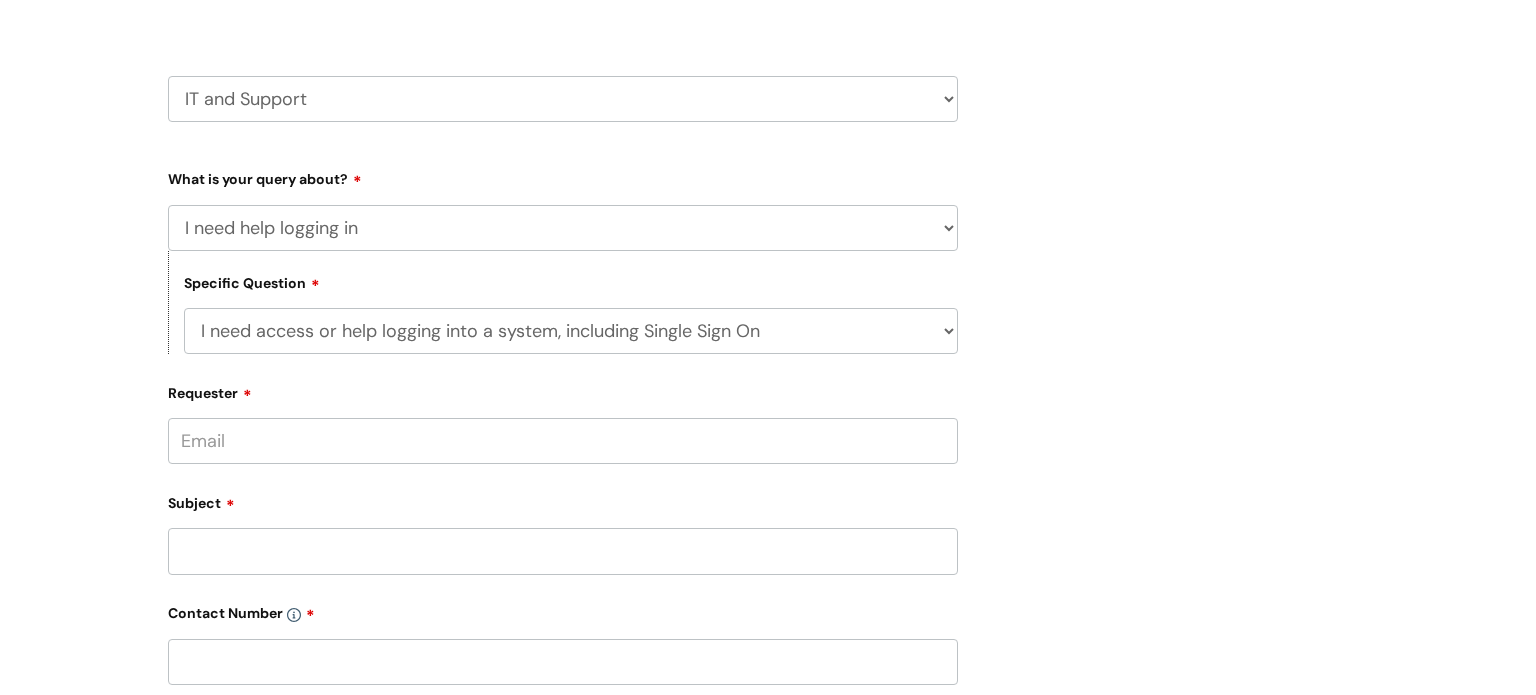 click on "... I need help logging into my laptop/chromebook I need access or help logging into a system, including Single Sign On" at bounding box center [571, 331] 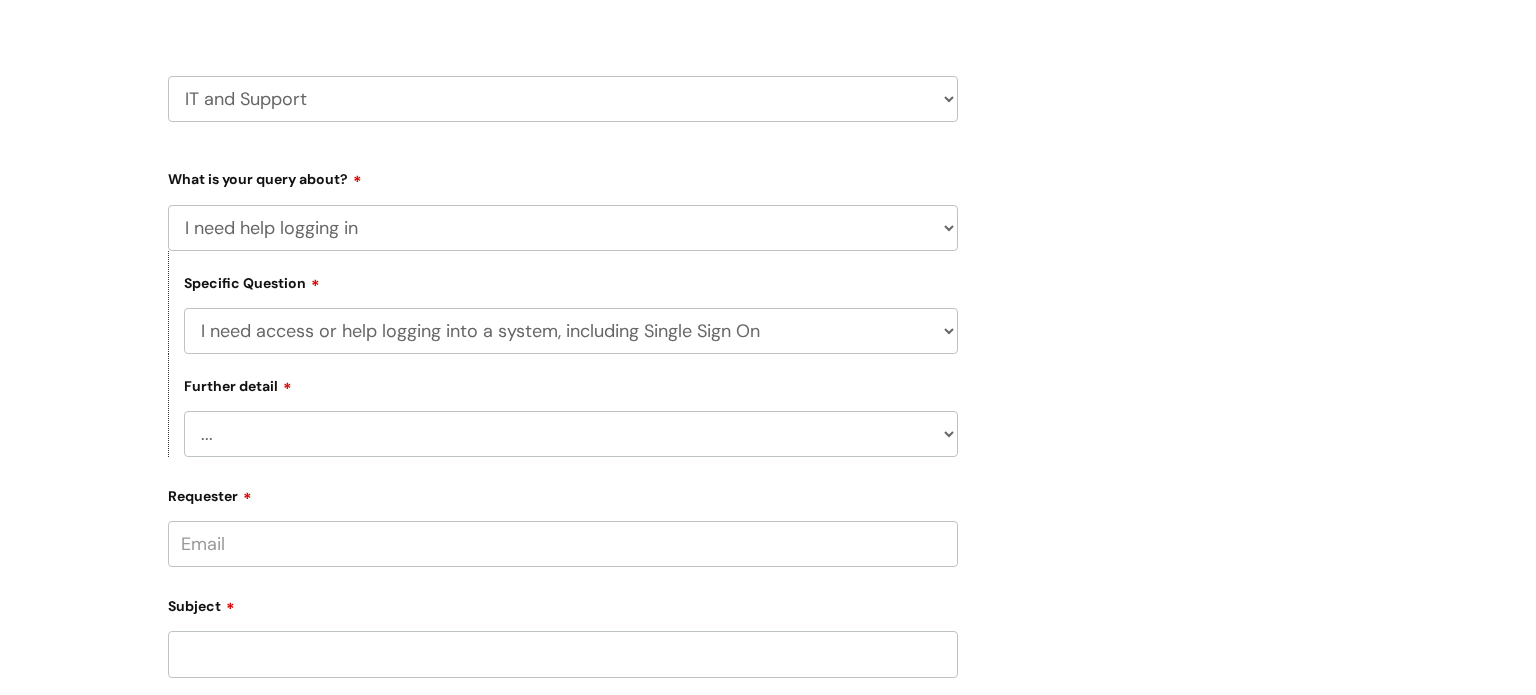 click on "... Nebula Halo IT Portal PCMIS Ulysses iTrent CJSM NHS email Summary Care Records Concur WithYou Learning Neo Protector (Lone Working) Conversation Tool Printix Teams Text Anywhere Anything else" at bounding box center (571, 434) 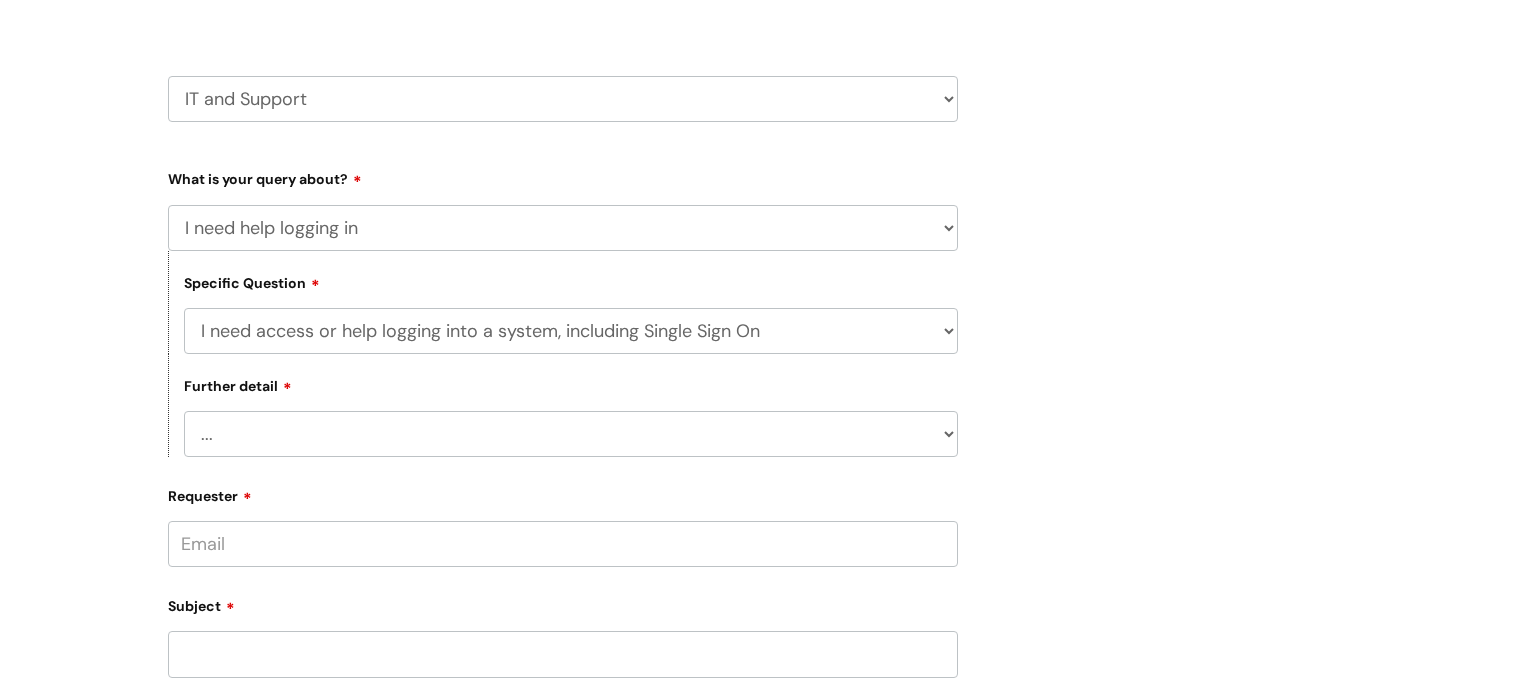 select on "Halo" 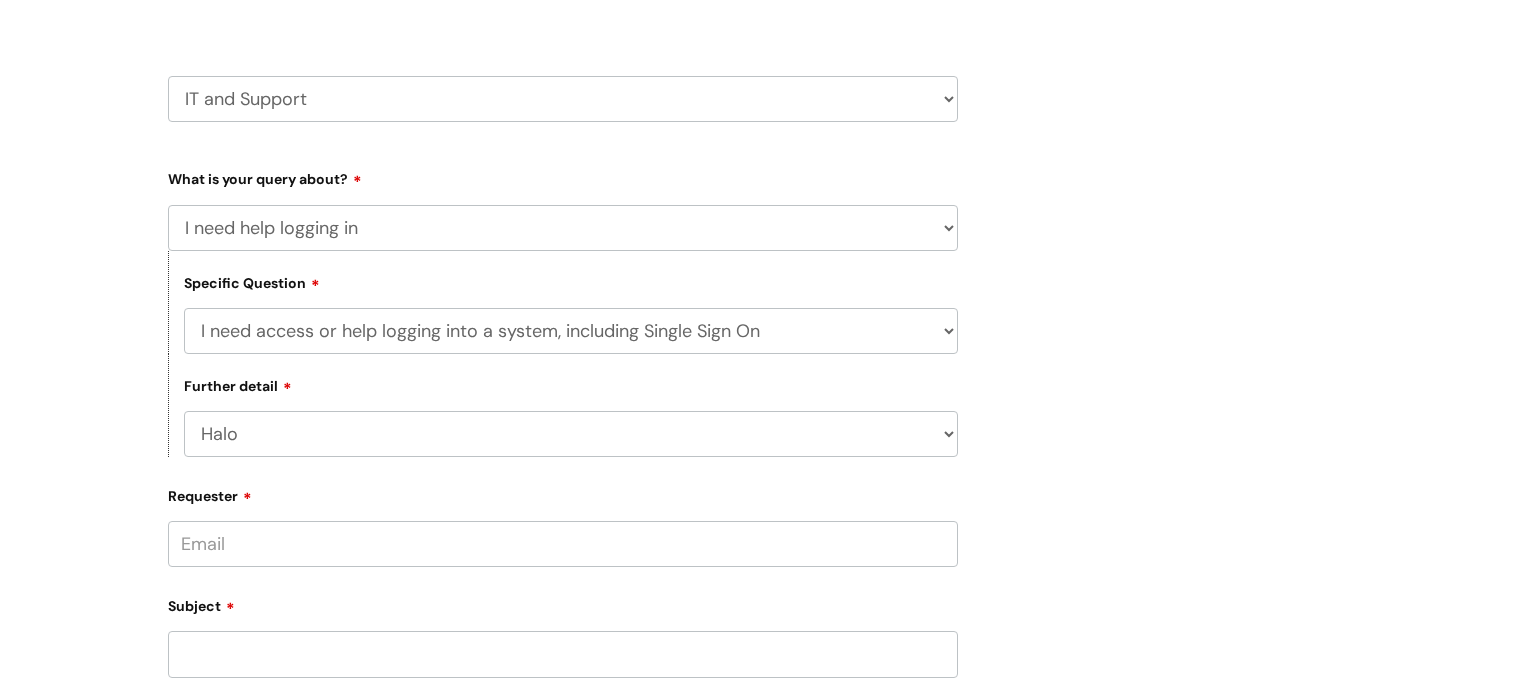 click on "... Nebula Halo IT Portal PCMIS Ulysses iTrent CJSM NHS email Summary Care Records Concur WithYou Learning Neo Protector (Lone Working) Conversation Tool Printix Teams Text Anywhere Anything else" at bounding box center [571, 434] 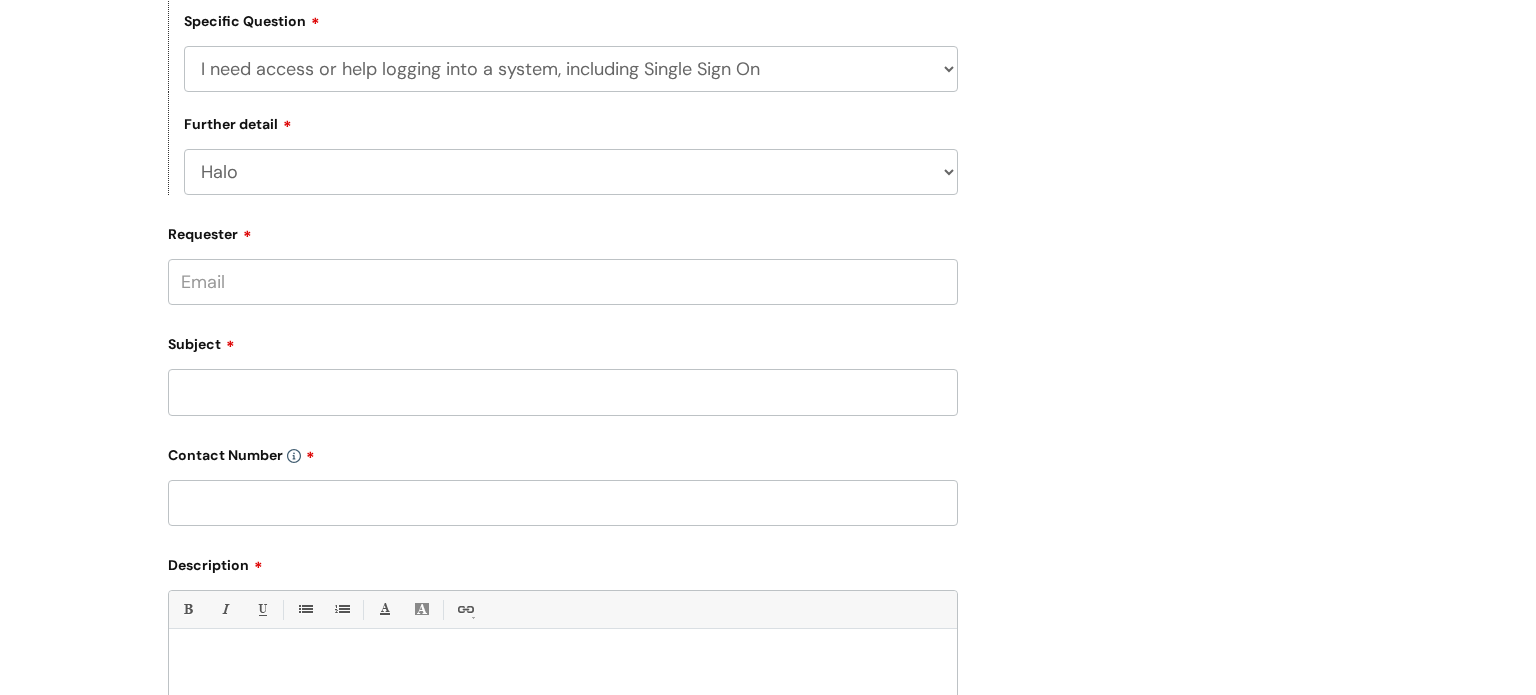 scroll, scrollTop: 516, scrollLeft: 0, axis: vertical 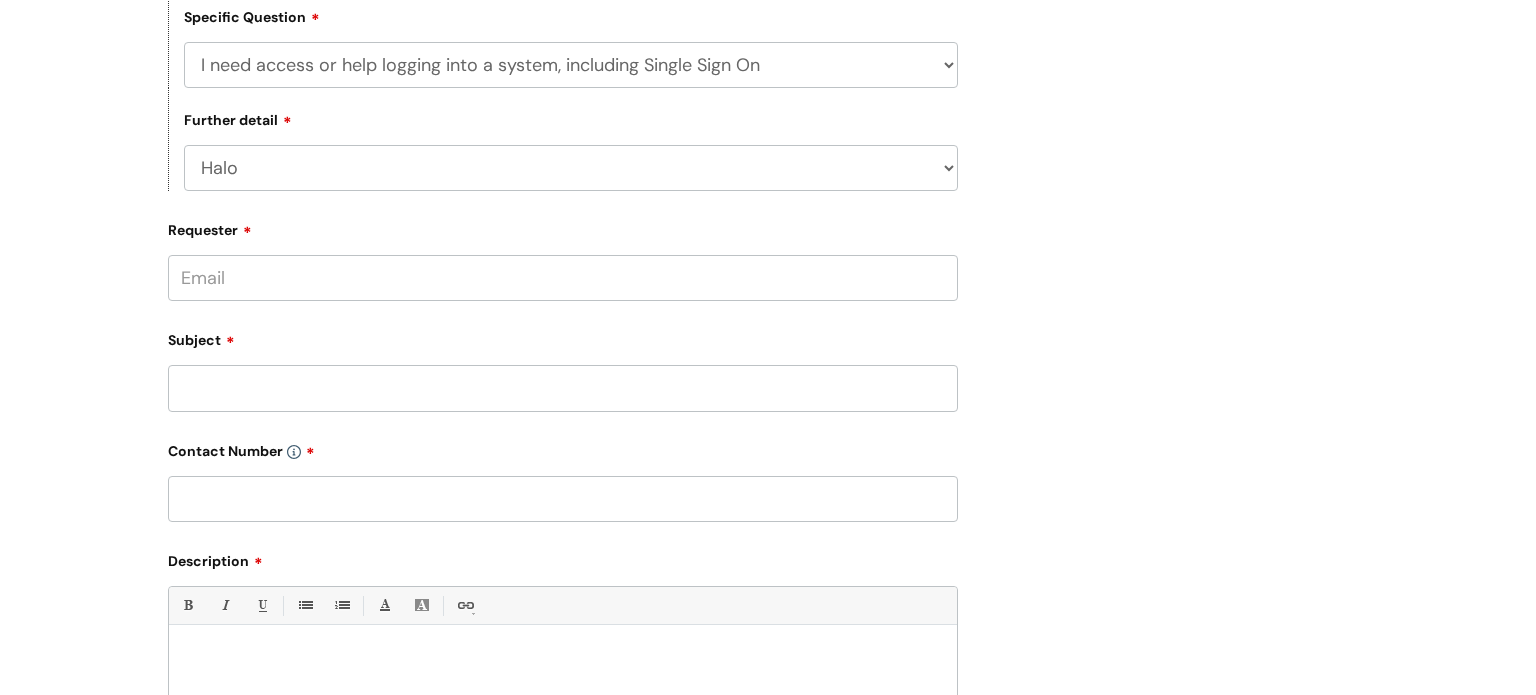 click on "Requester" at bounding box center [563, 278] 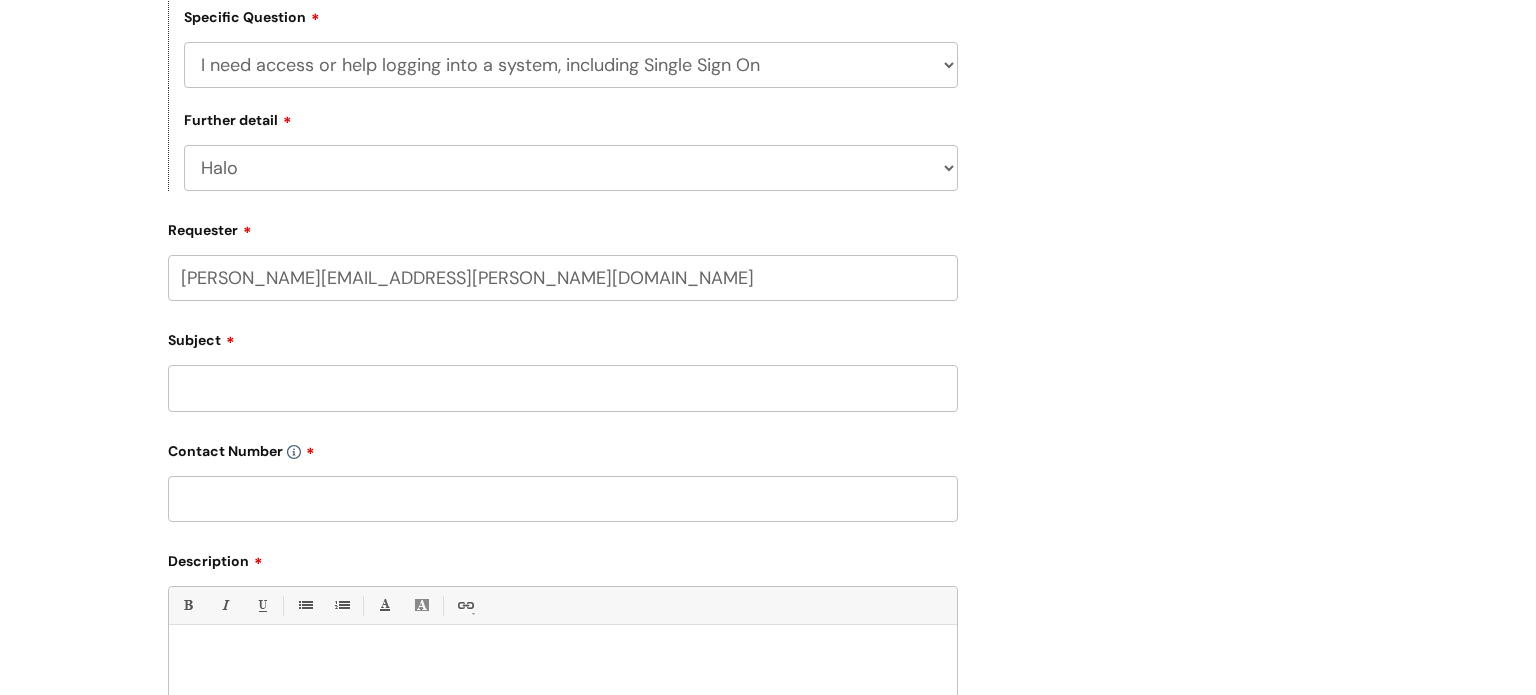 type on "lucy.drage@wearewithyou.org.uk" 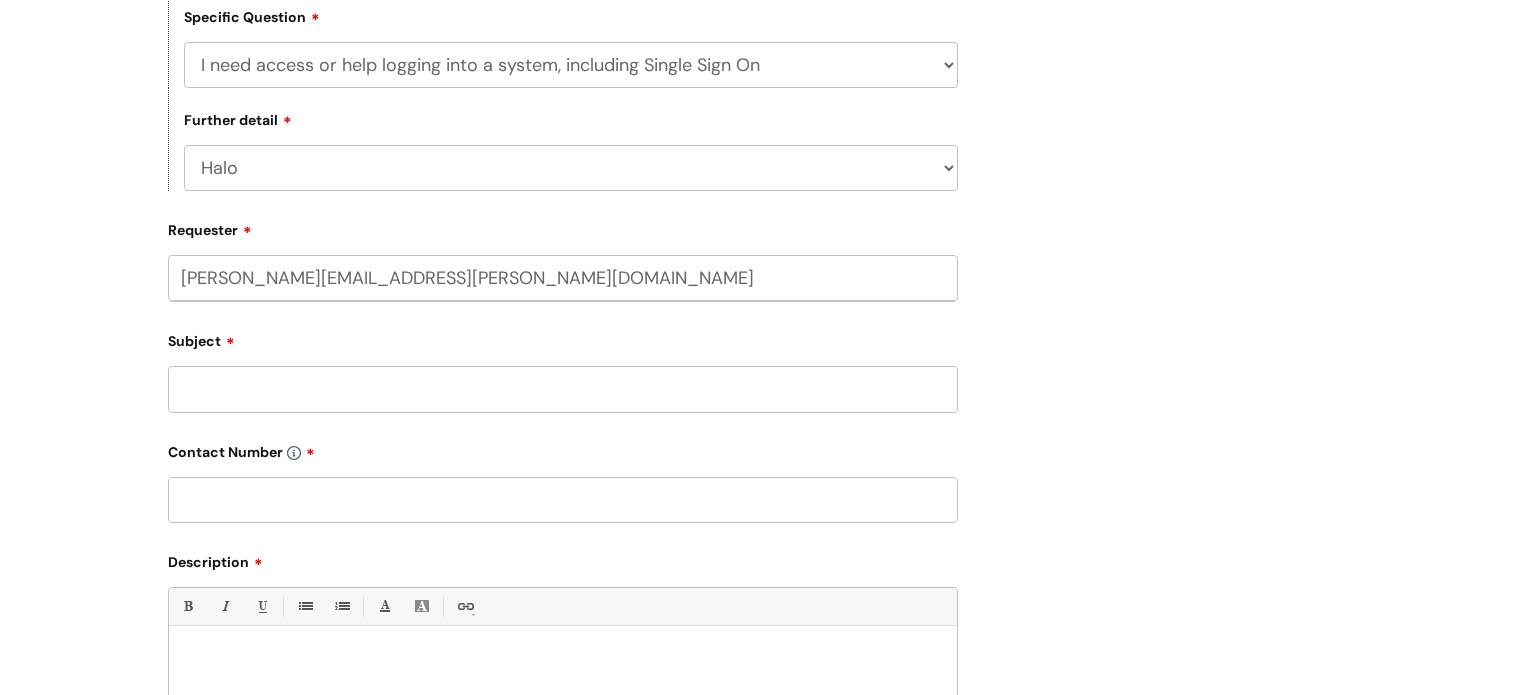 click on "Subject" at bounding box center (563, 389) 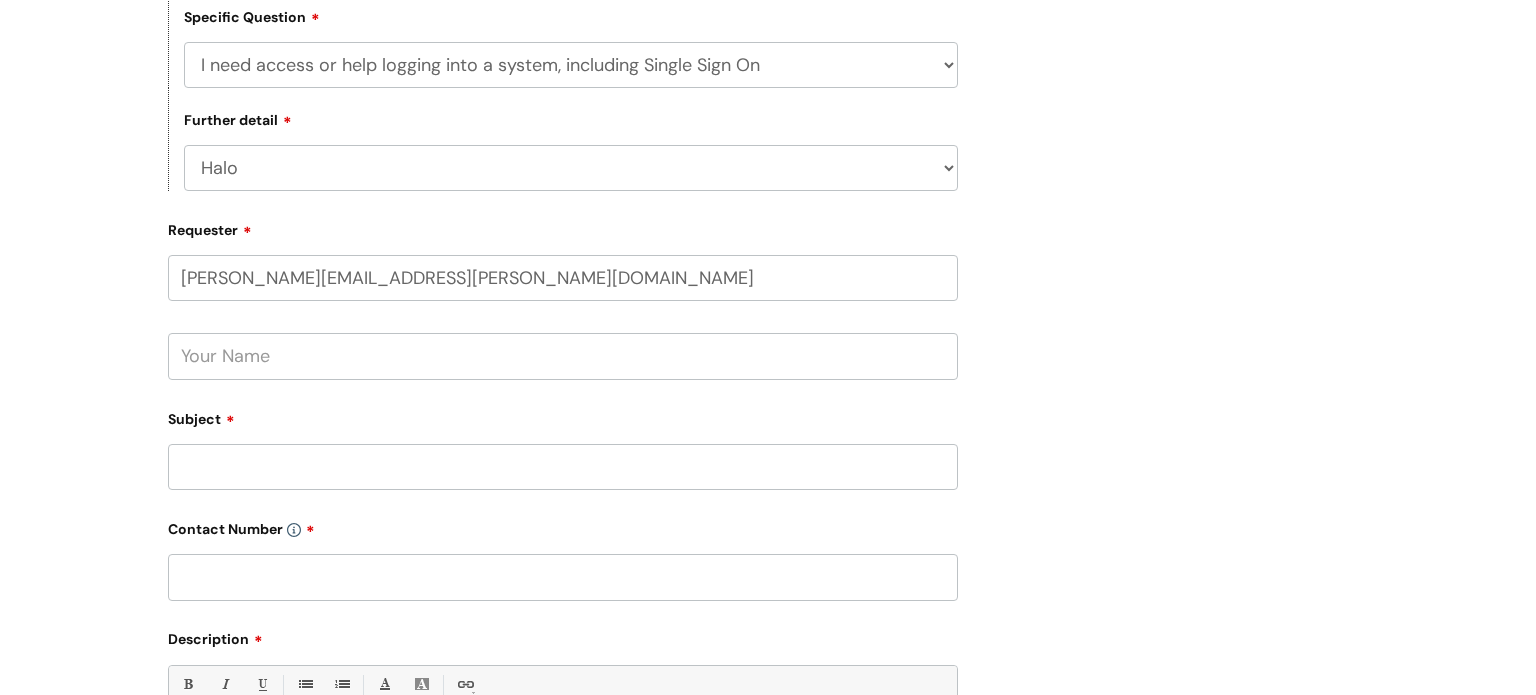 click at bounding box center [563, 356] 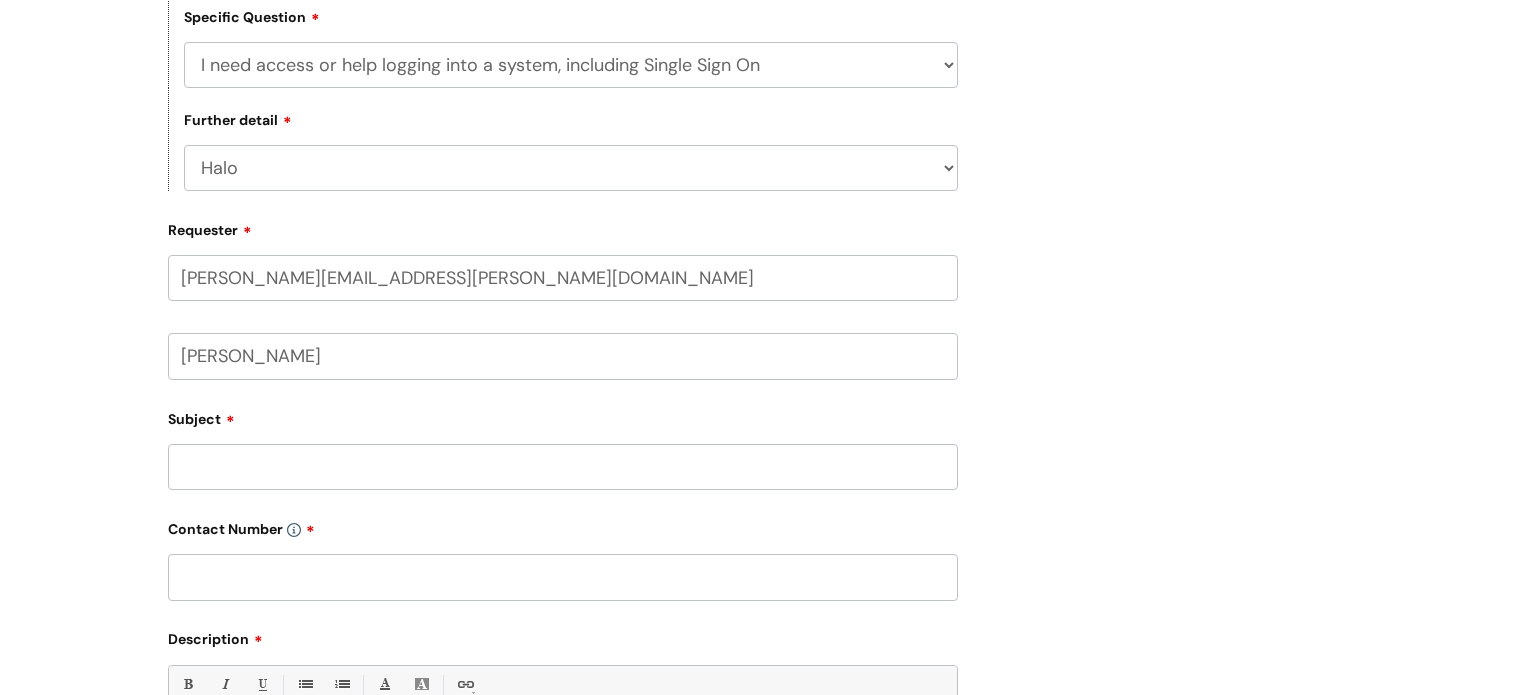 type on "Lucy" 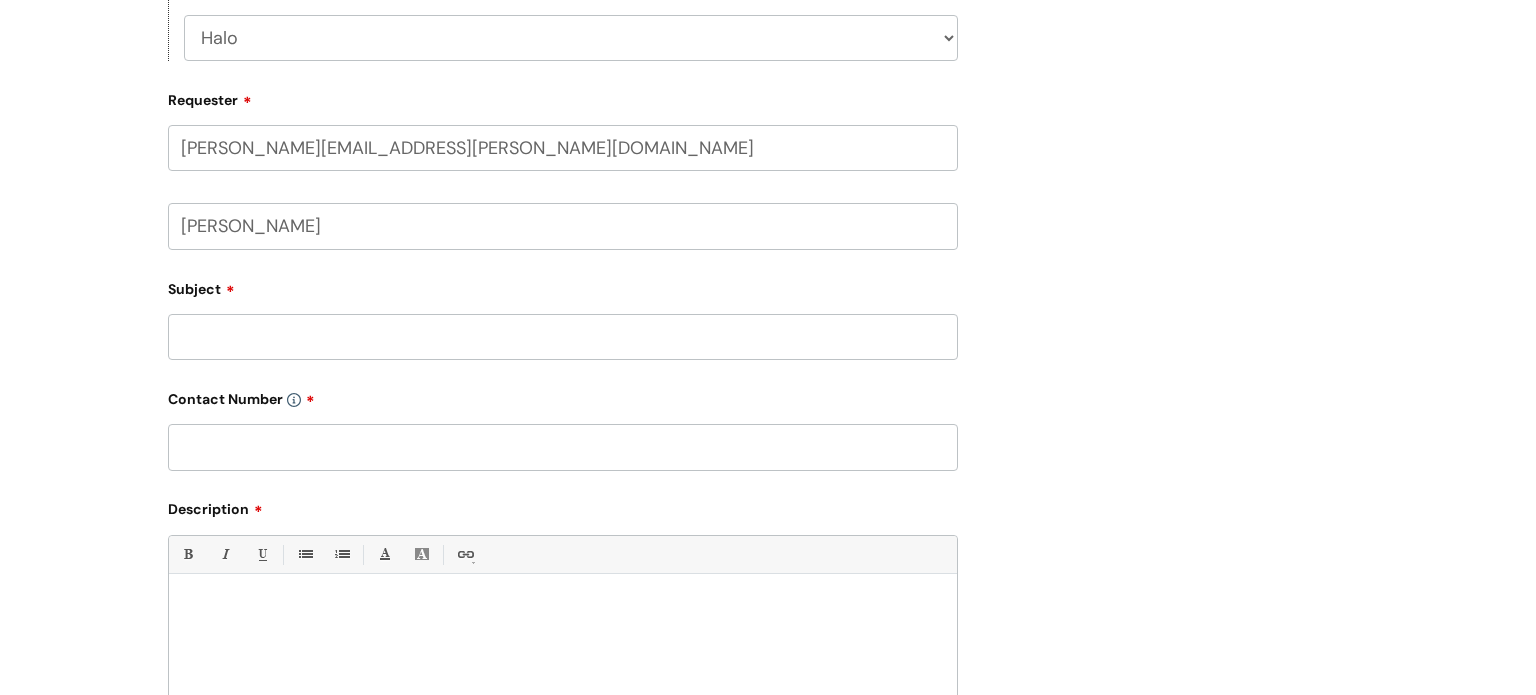 scroll, scrollTop: 652, scrollLeft: 0, axis: vertical 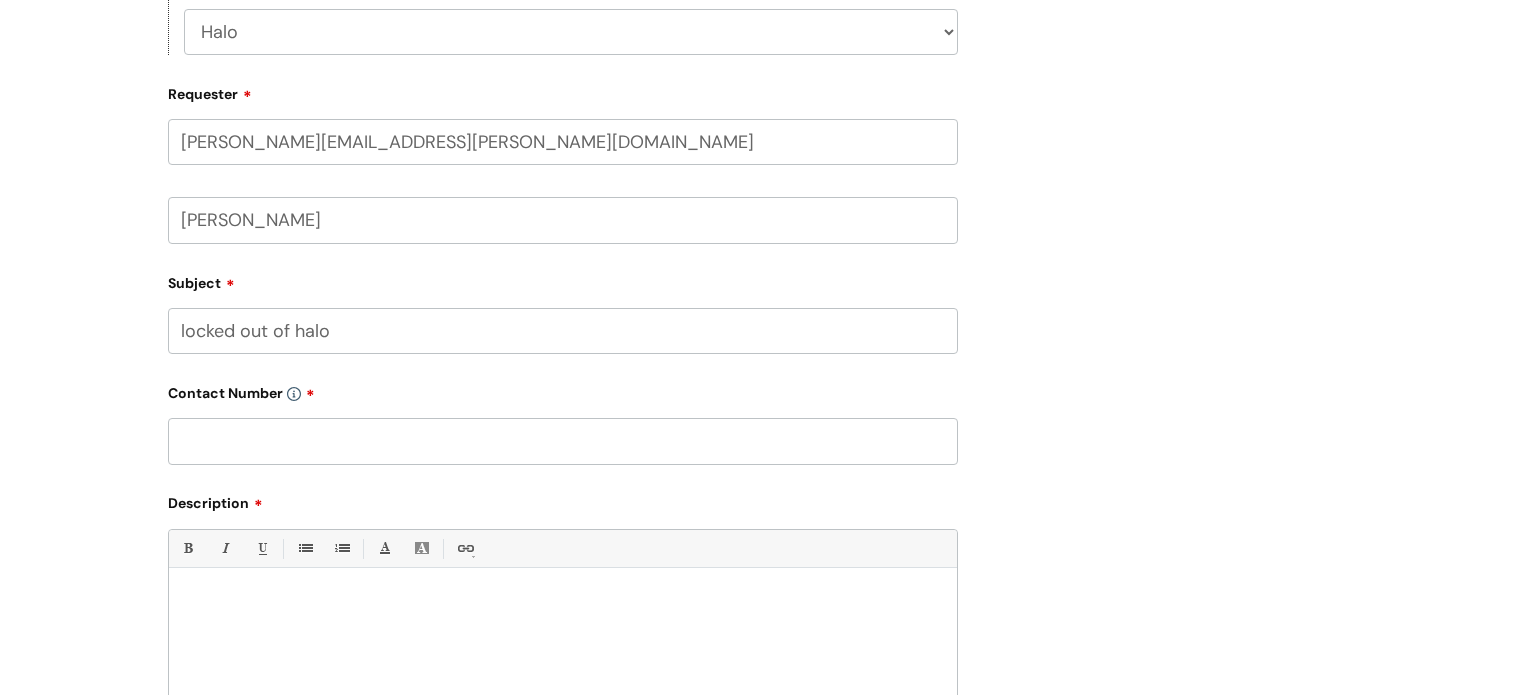 type on "locked out of halo" 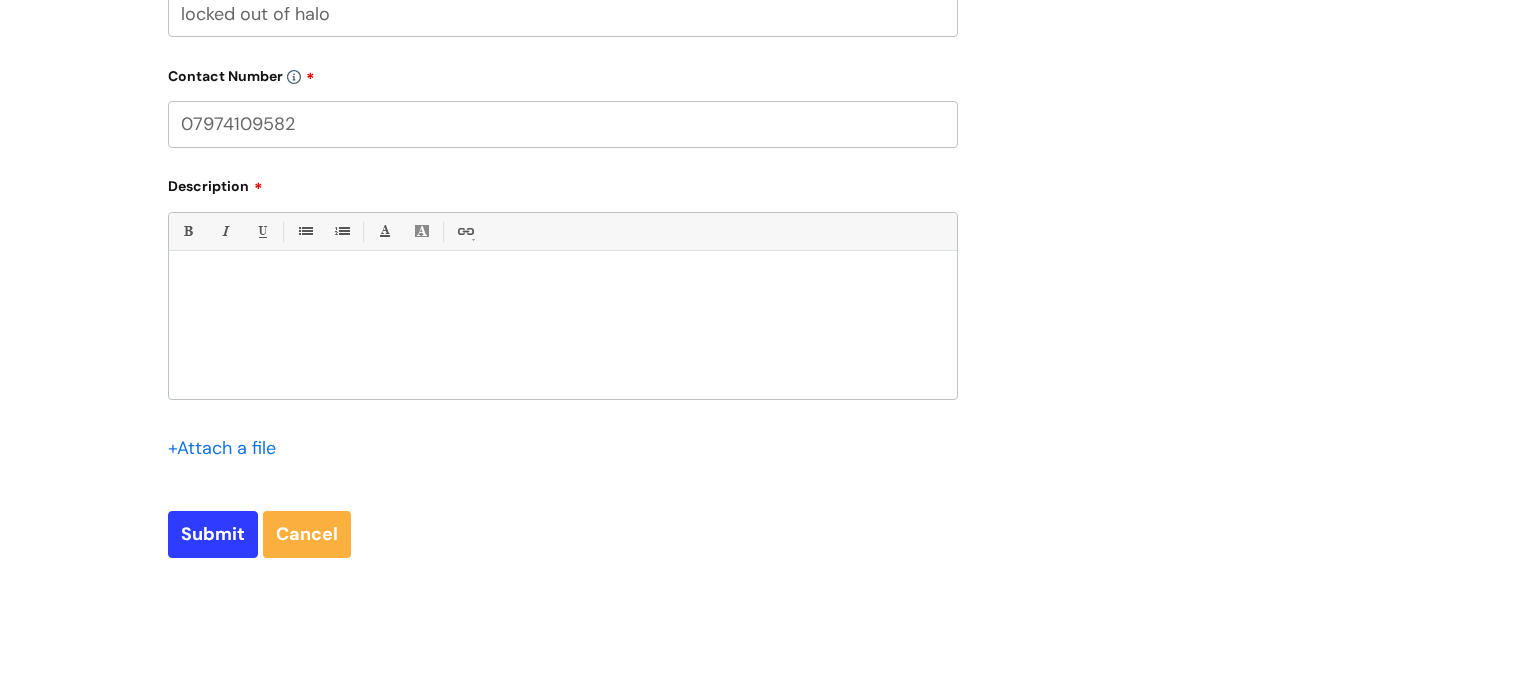 scroll, scrollTop: 972, scrollLeft: 0, axis: vertical 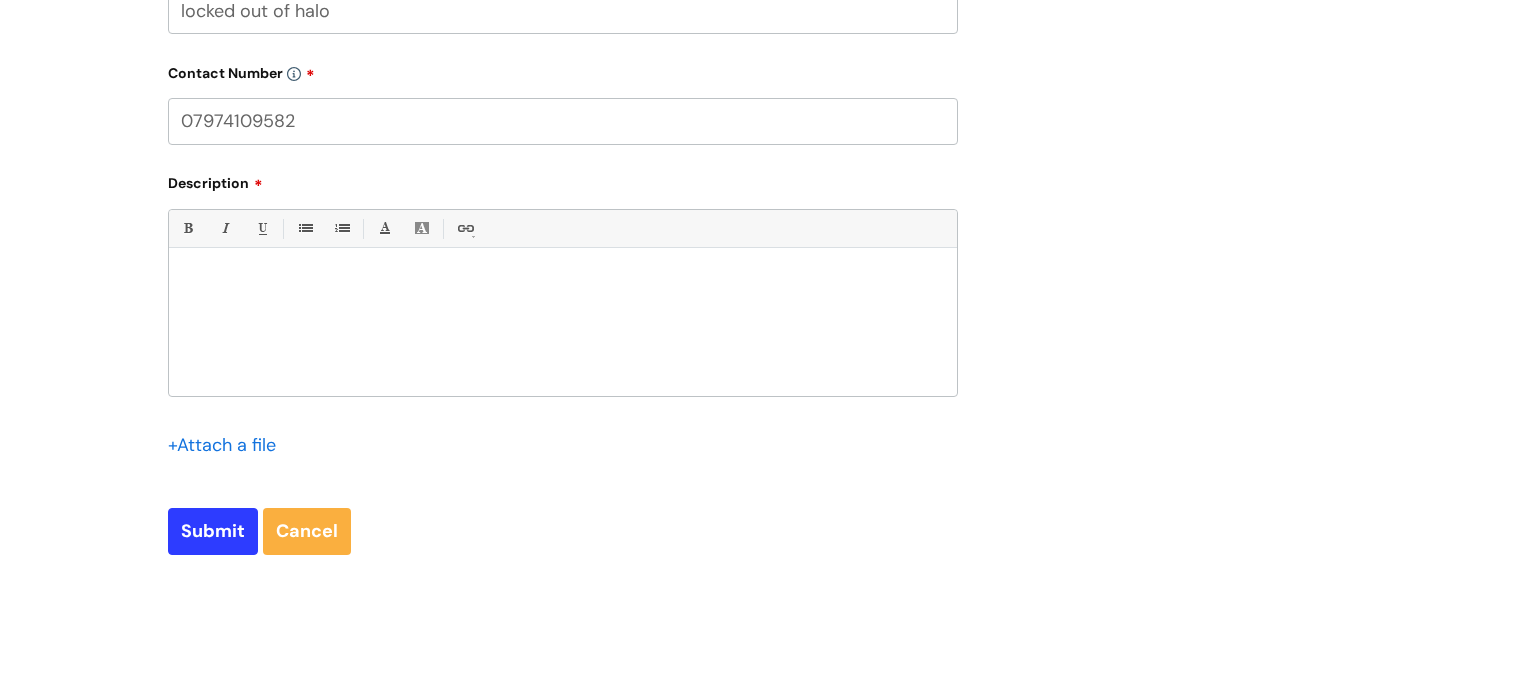 type on "07974109582" 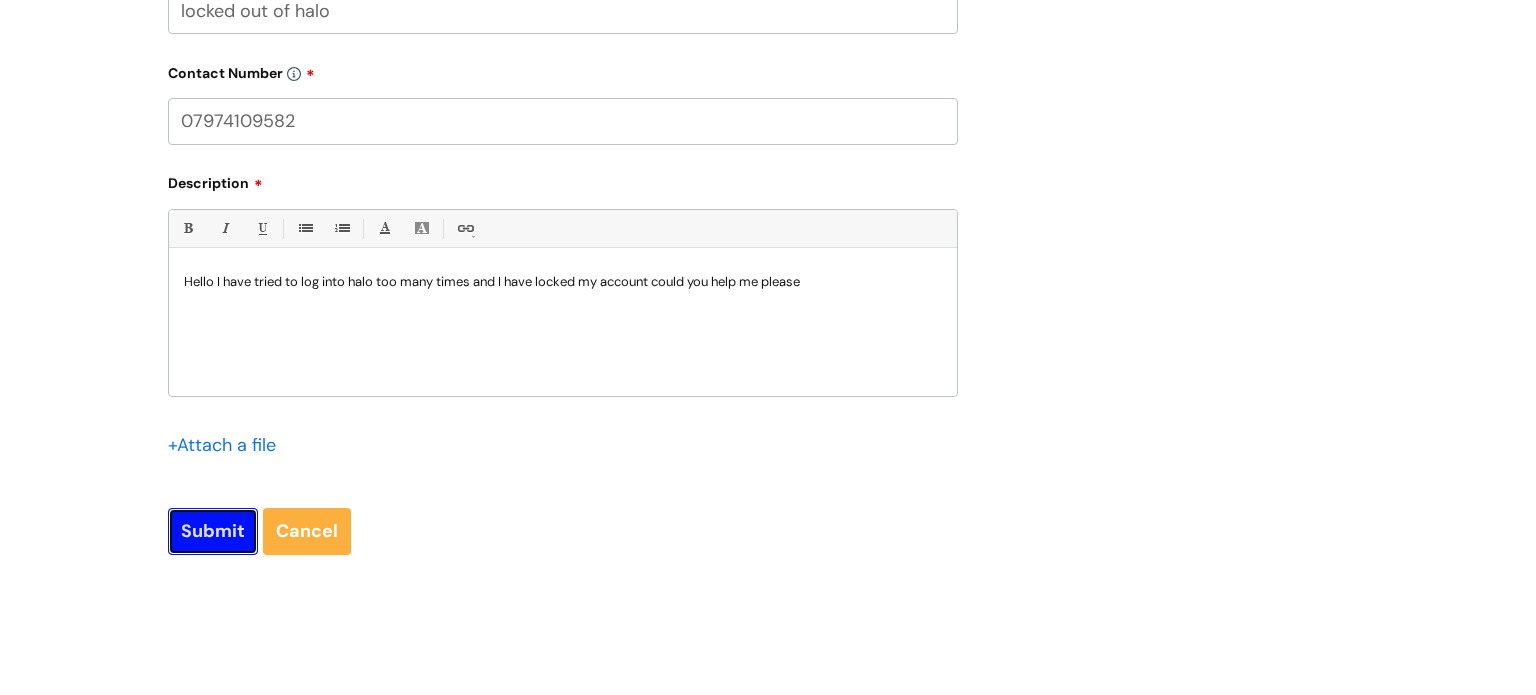 click on "Submit" at bounding box center (213, 531) 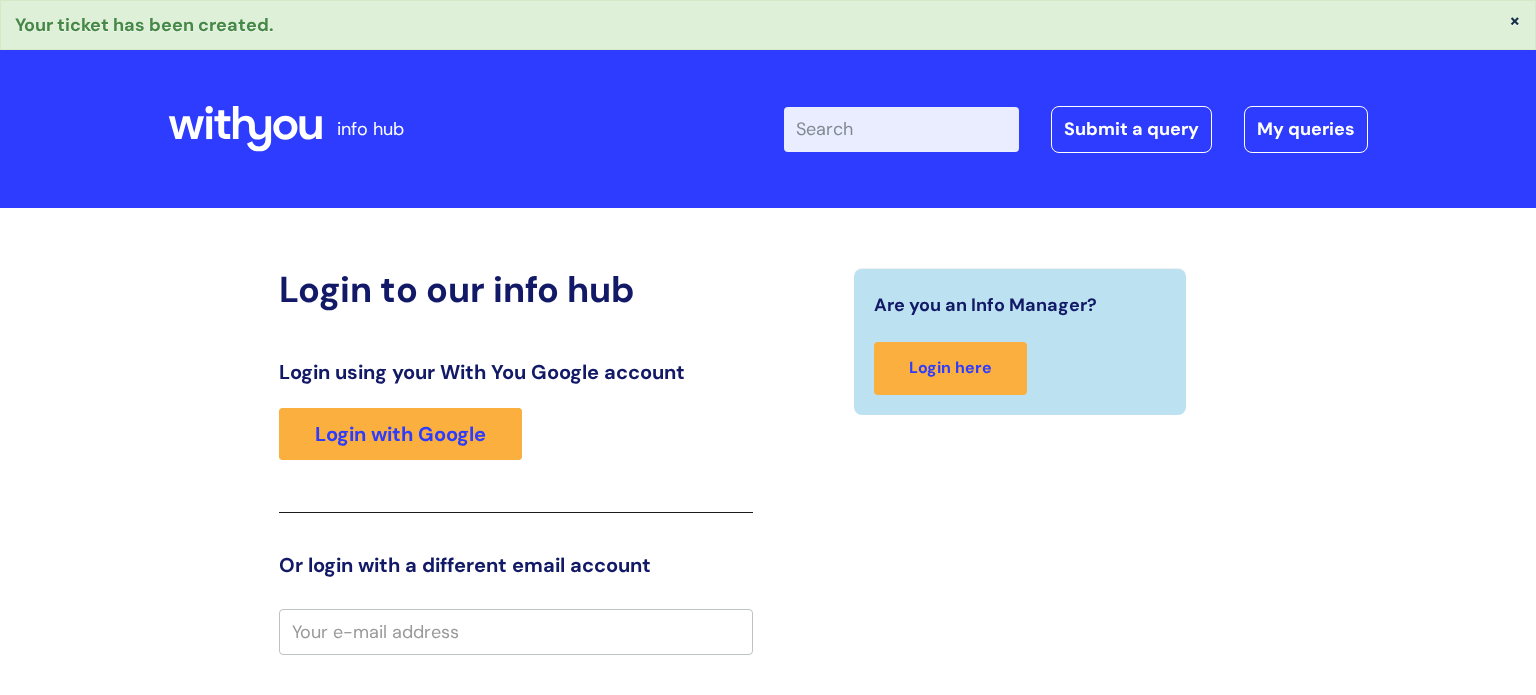 scroll, scrollTop: 0, scrollLeft: 0, axis: both 